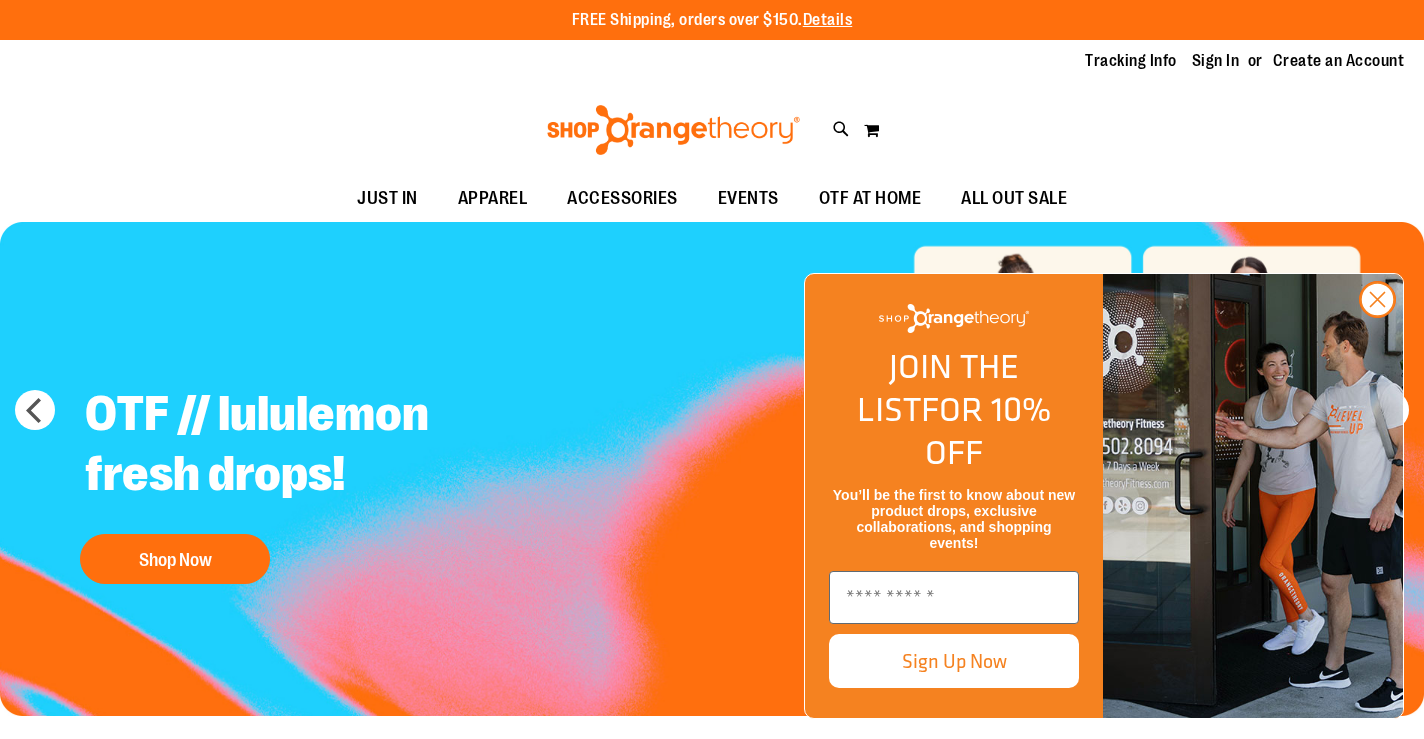 scroll, scrollTop: 0, scrollLeft: 0, axis: both 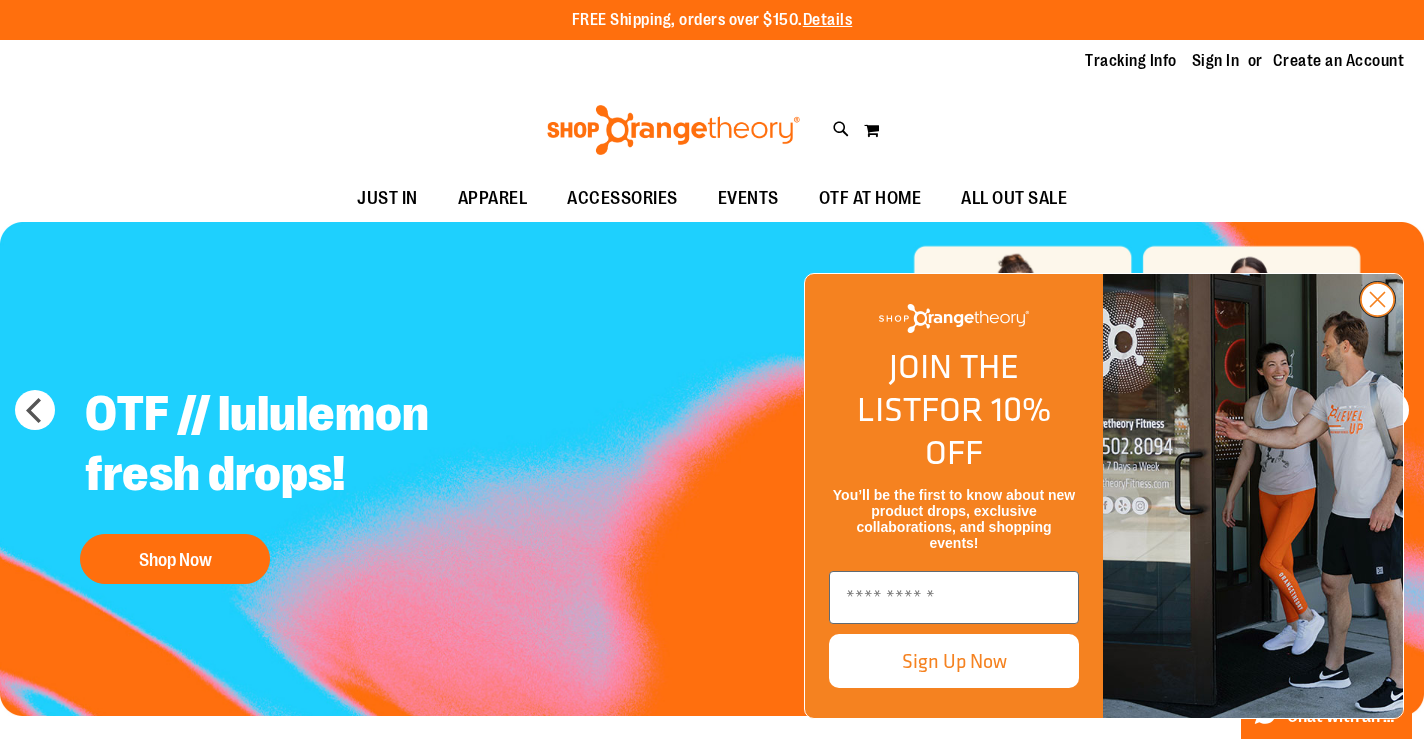 click 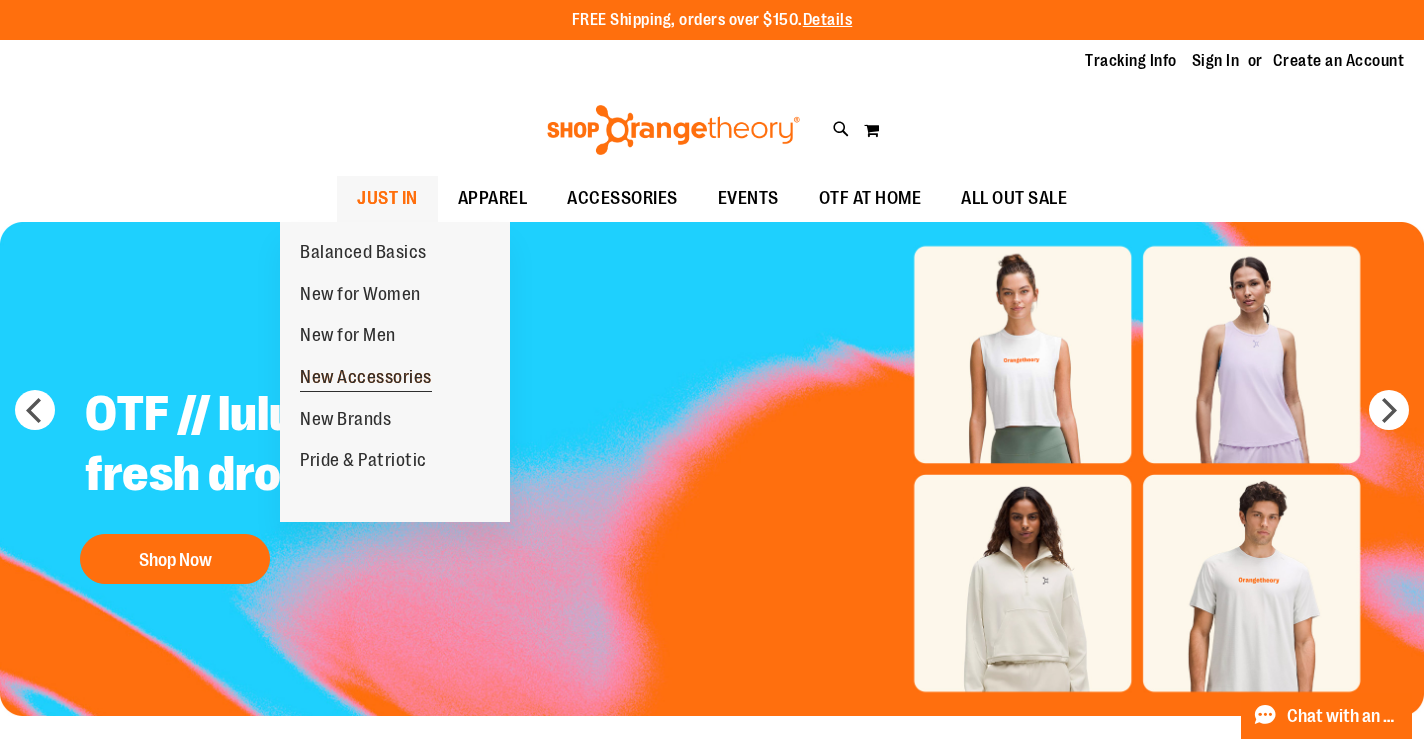 click on "New Accessories" at bounding box center (366, 379) 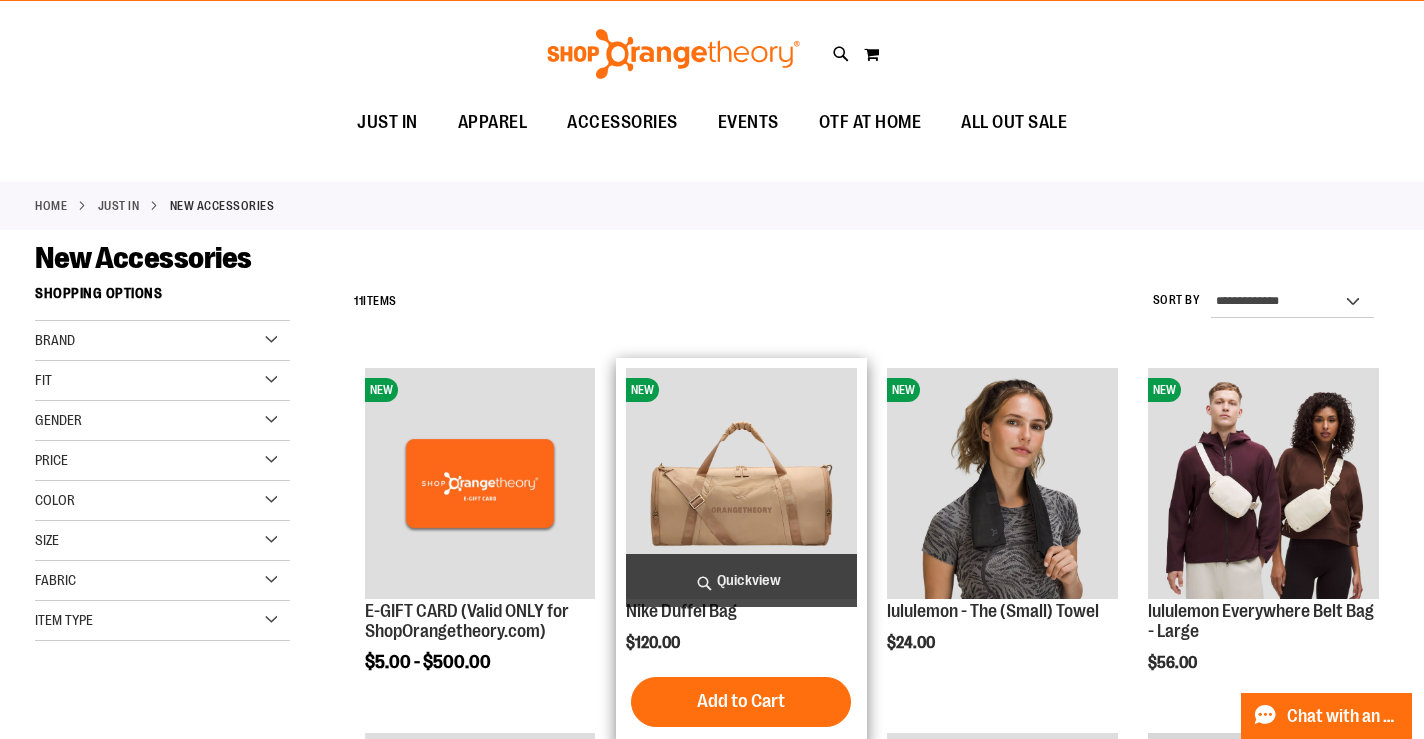scroll, scrollTop: 0, scrollLeft: 0, axis: both 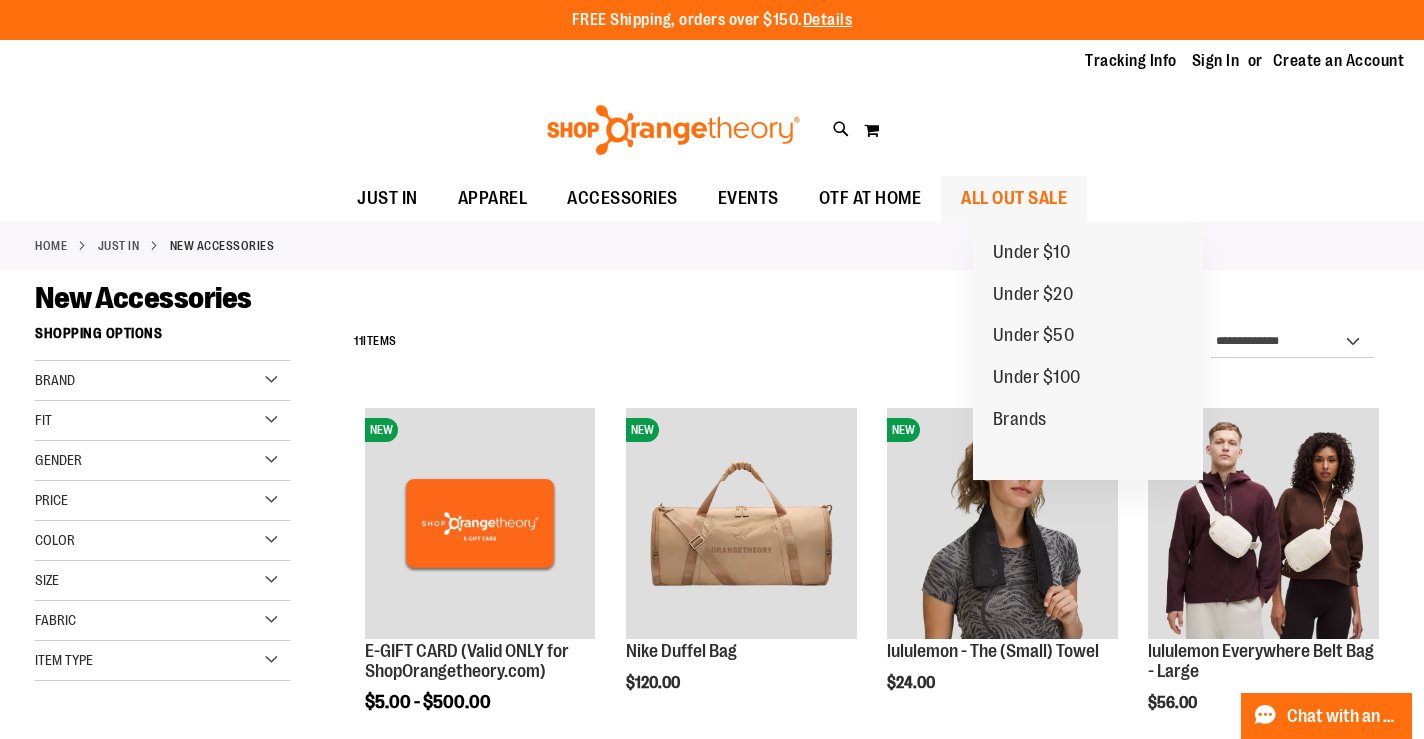 click on "ALL OUT SALE" at bounding box center (1014, 198) 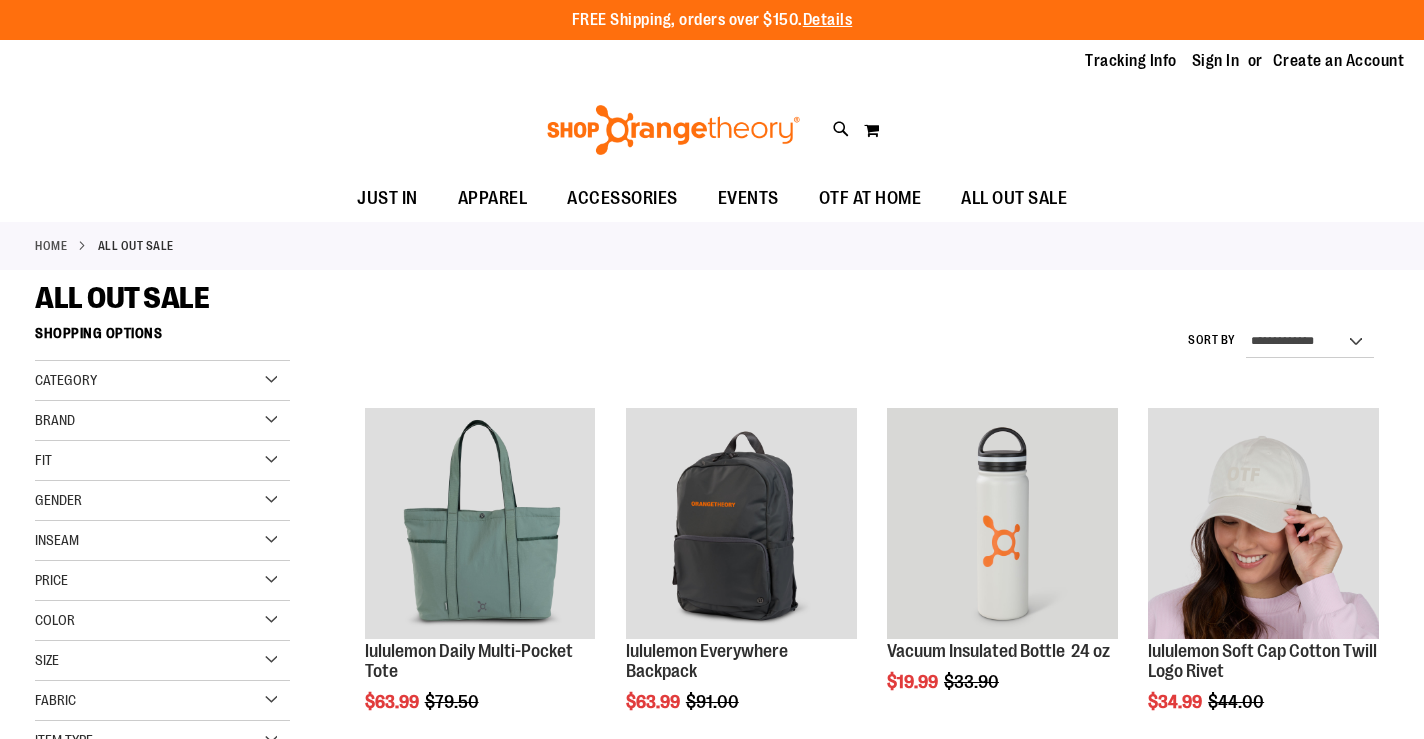 scroll, scrollTop: 0, scrollLeft: 0, axis: both 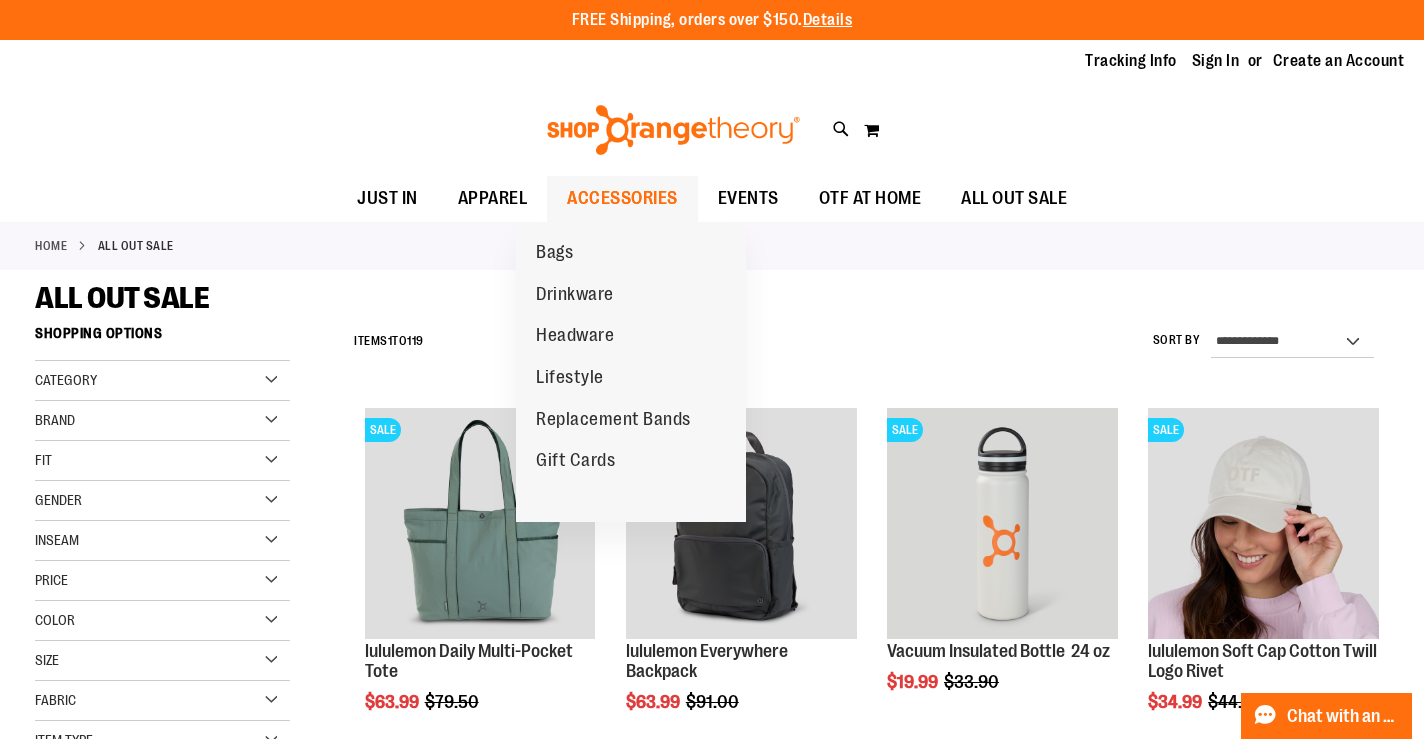 click on "ACCESSORIES" at bounding box center [622, 198] 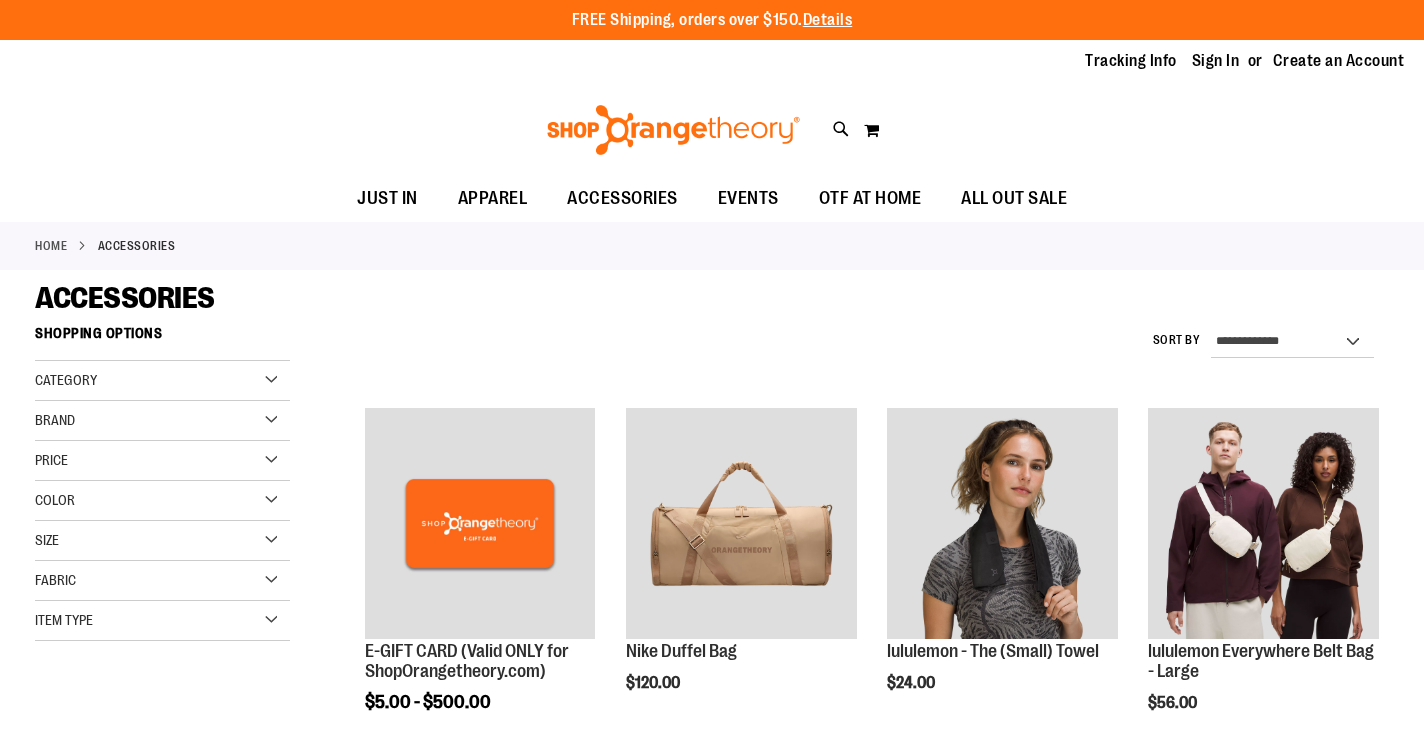 scroll, scrollTop: 0, scrollLeft: 0, axis: both 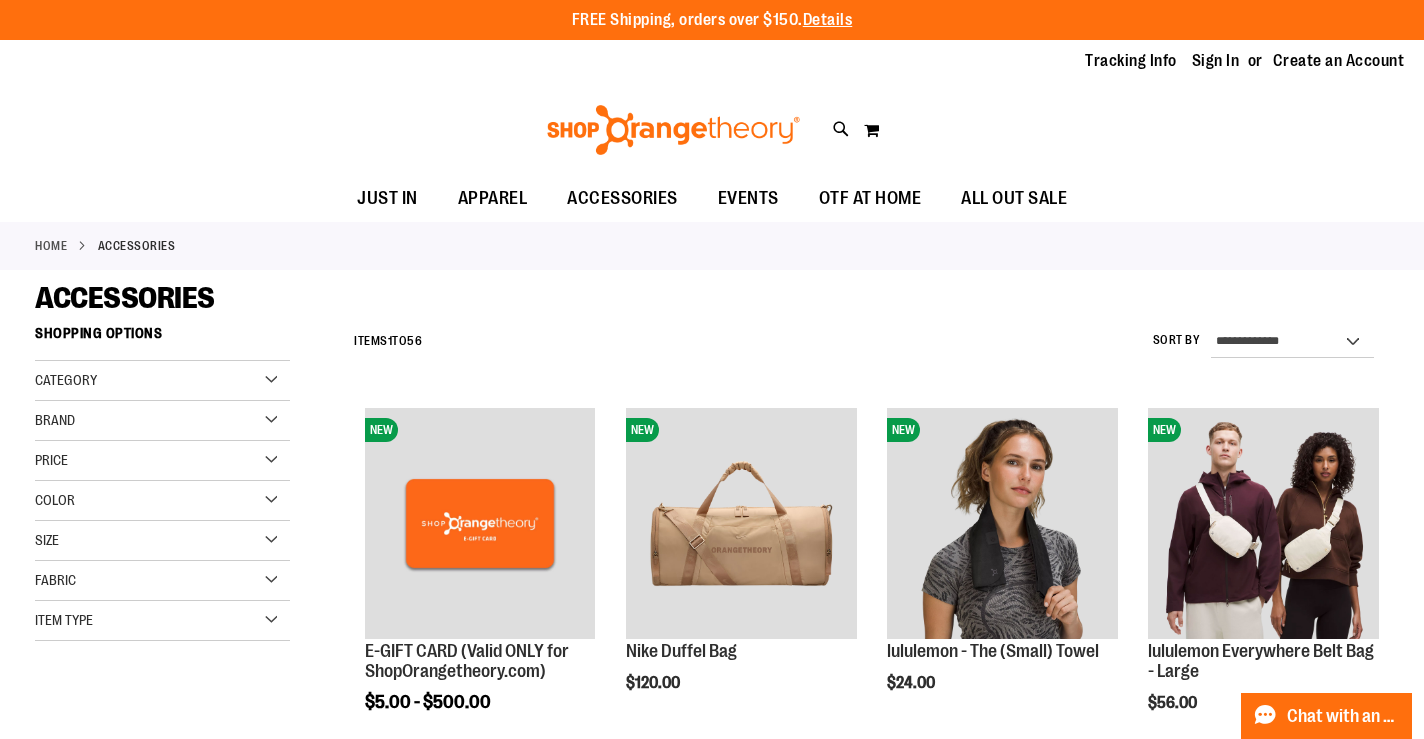 click on "Category" at bounding box center [162, 381] 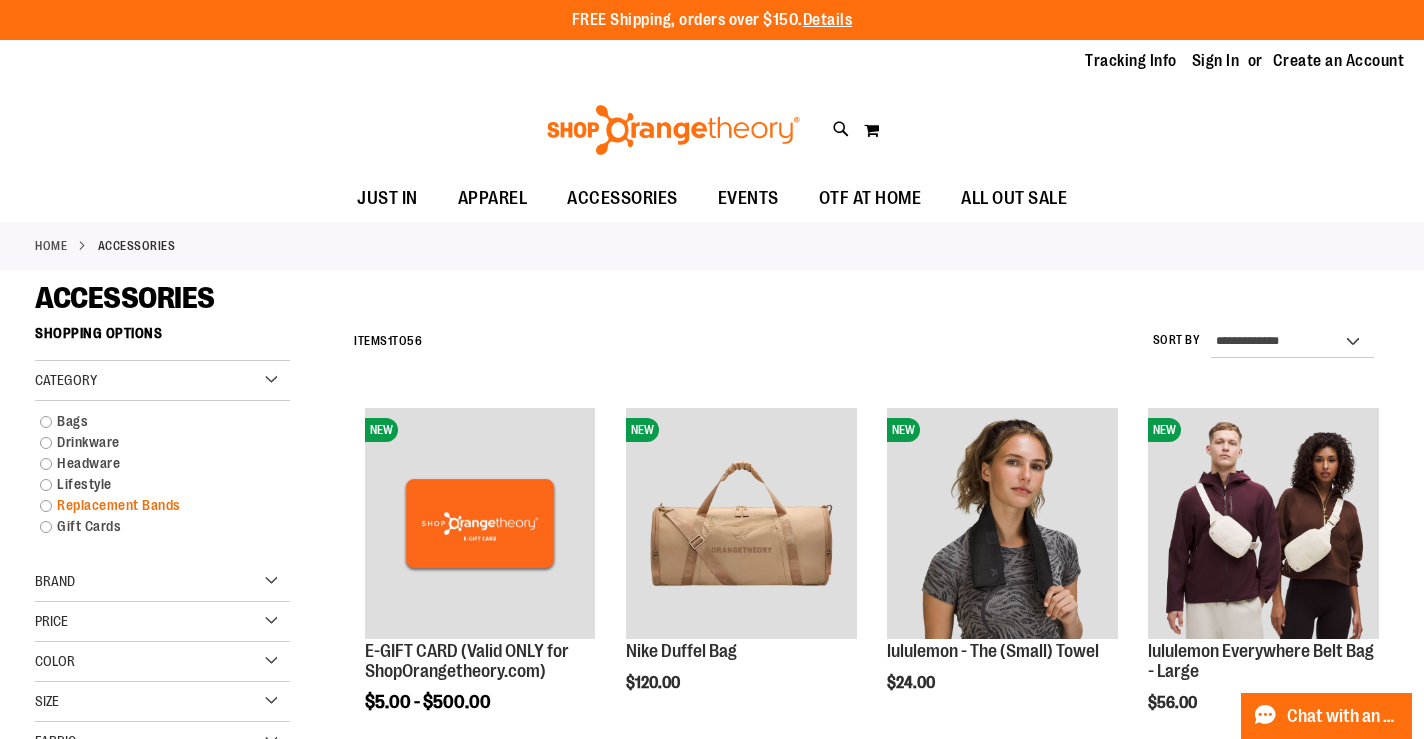 click on "Replacement Bands" at bounding box center (152, 505) 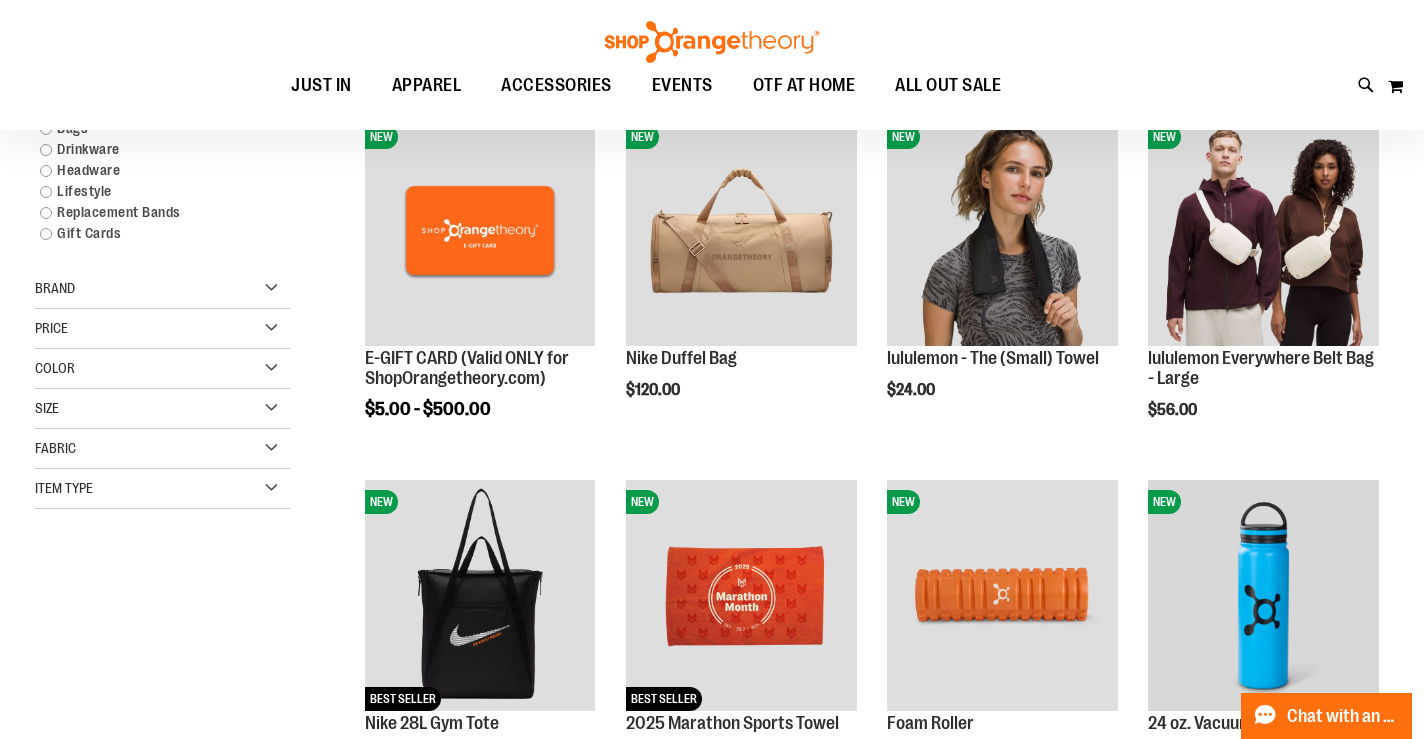 scroll, scrollTop: 278, scrollLeft: 0, axis: vertical 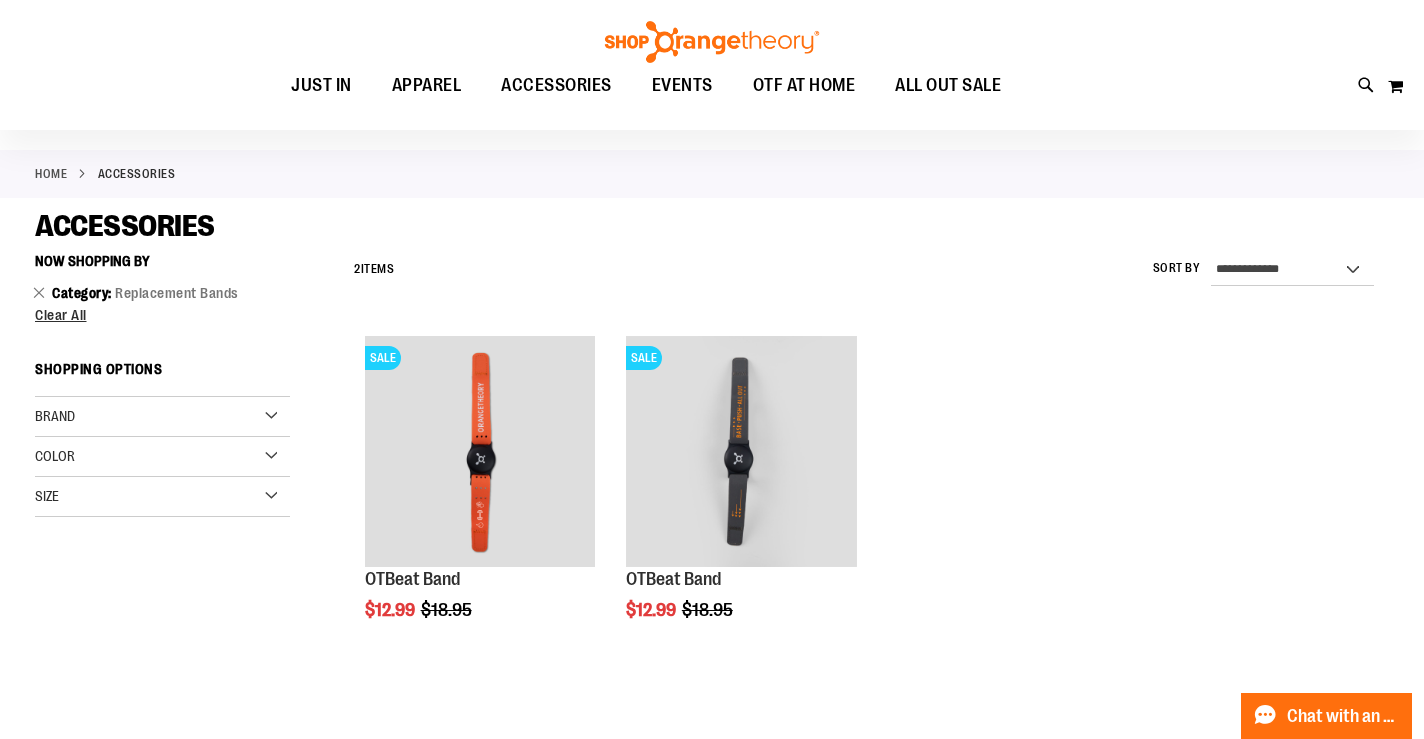 click on "SALE
OTBeat Band
$12.99
Regular Price
$18.95
Quickview
Add to Cart In stock" at bounding box center (866, 498) 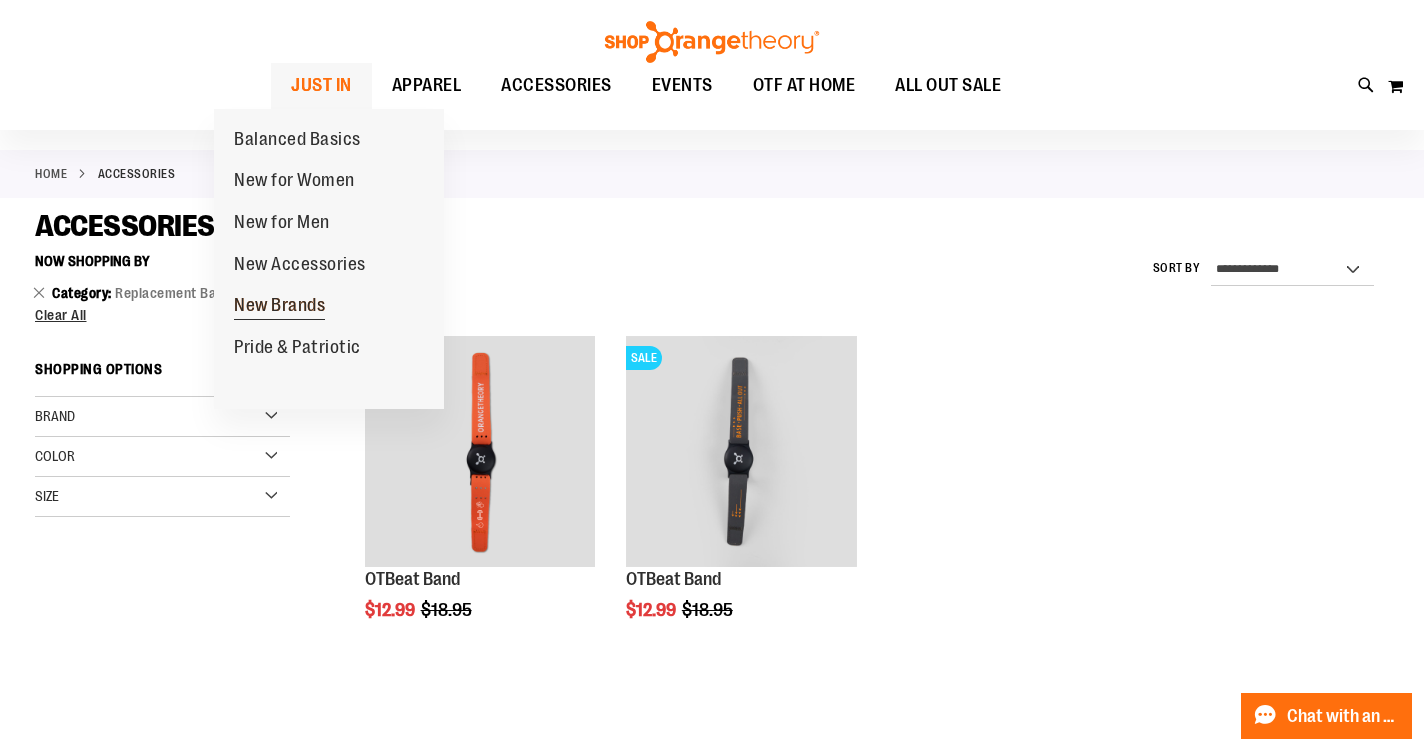 click on "New Brands" at bounding box center (279, 307) 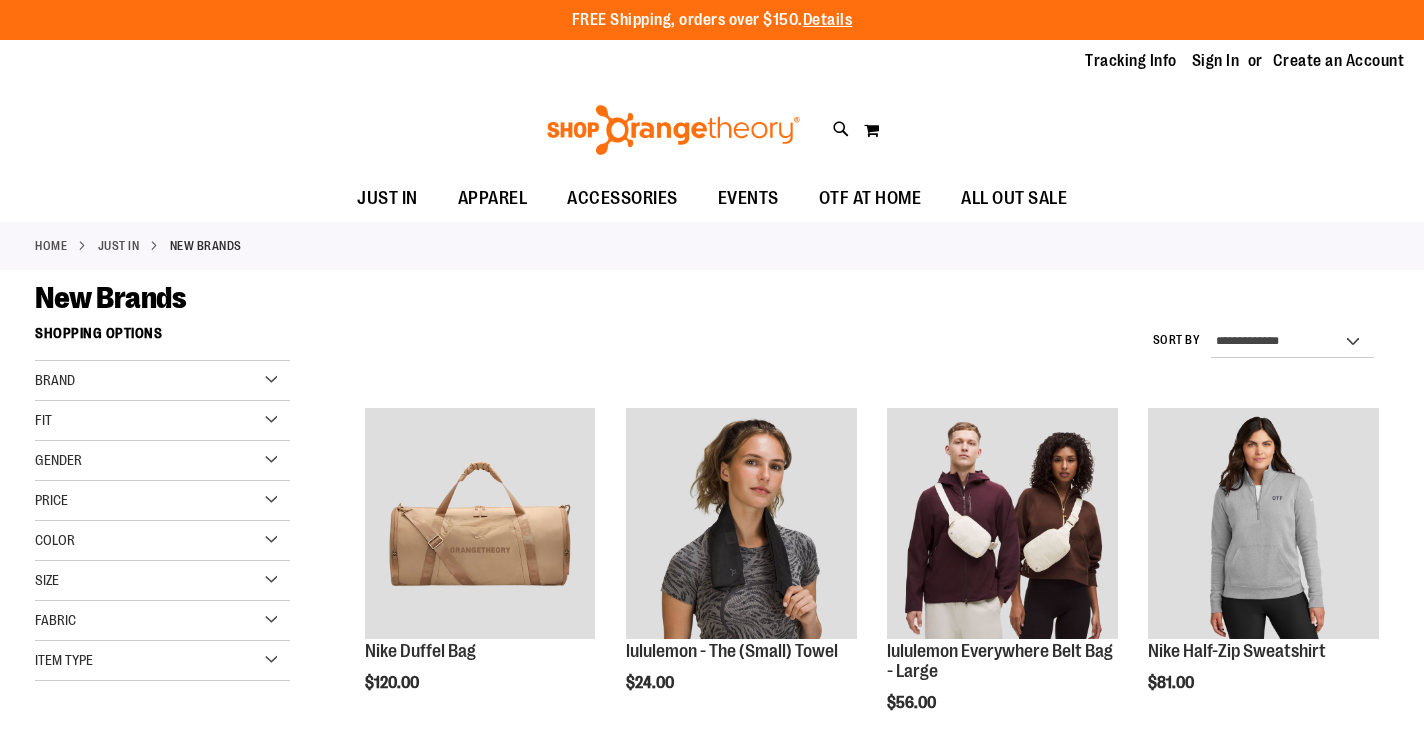 scroll, scrollTop: 0, scrollLeft: 0, axis: both 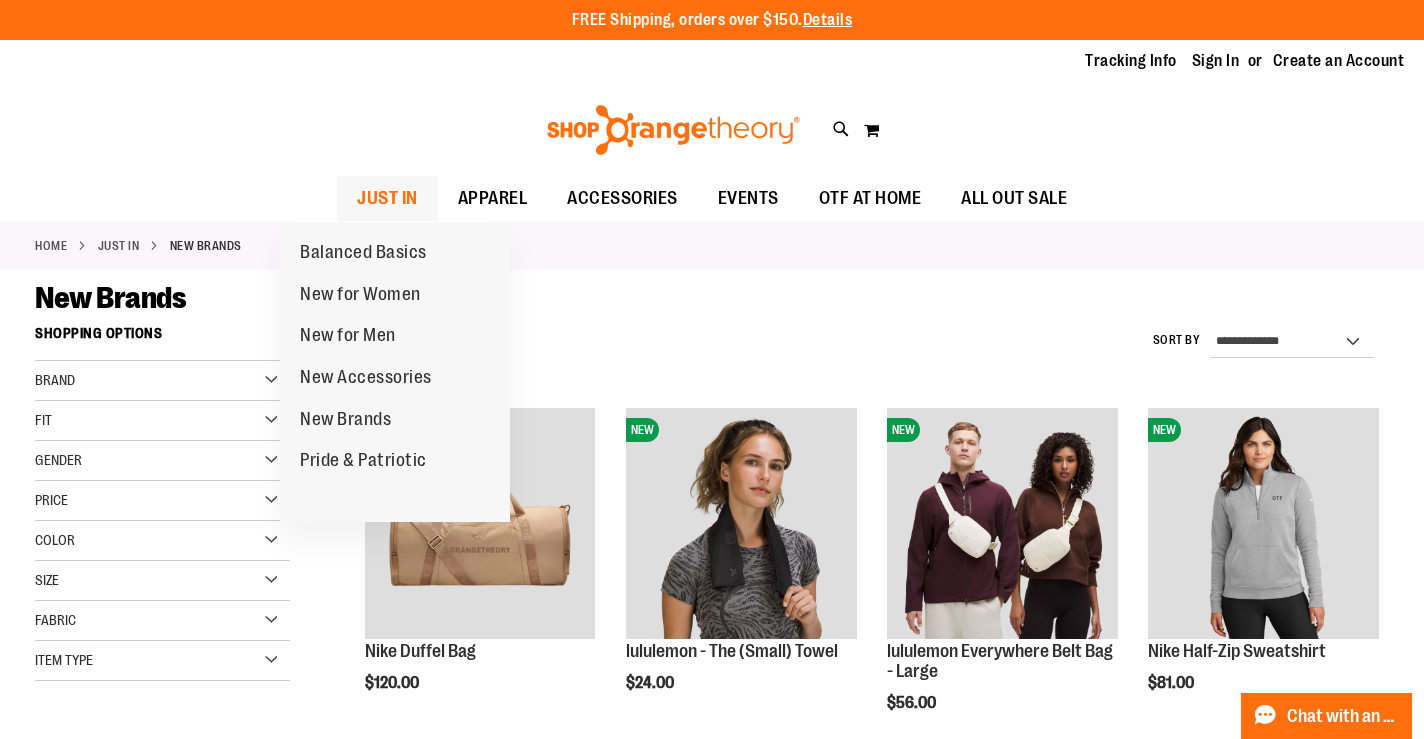 click on "JUST IN" at bounding box center (387, 198) 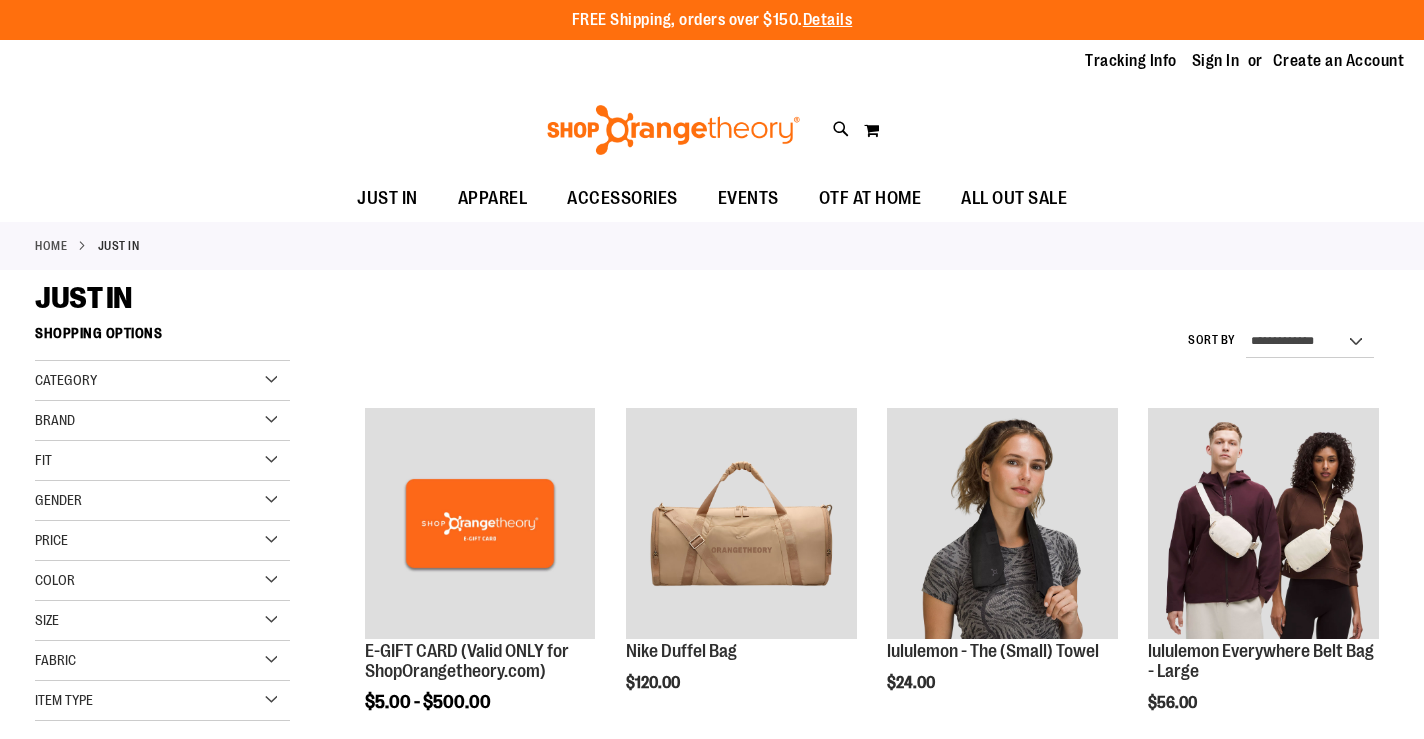 scroll, scrollTop: 0, scrollLeft: 0, axis: both 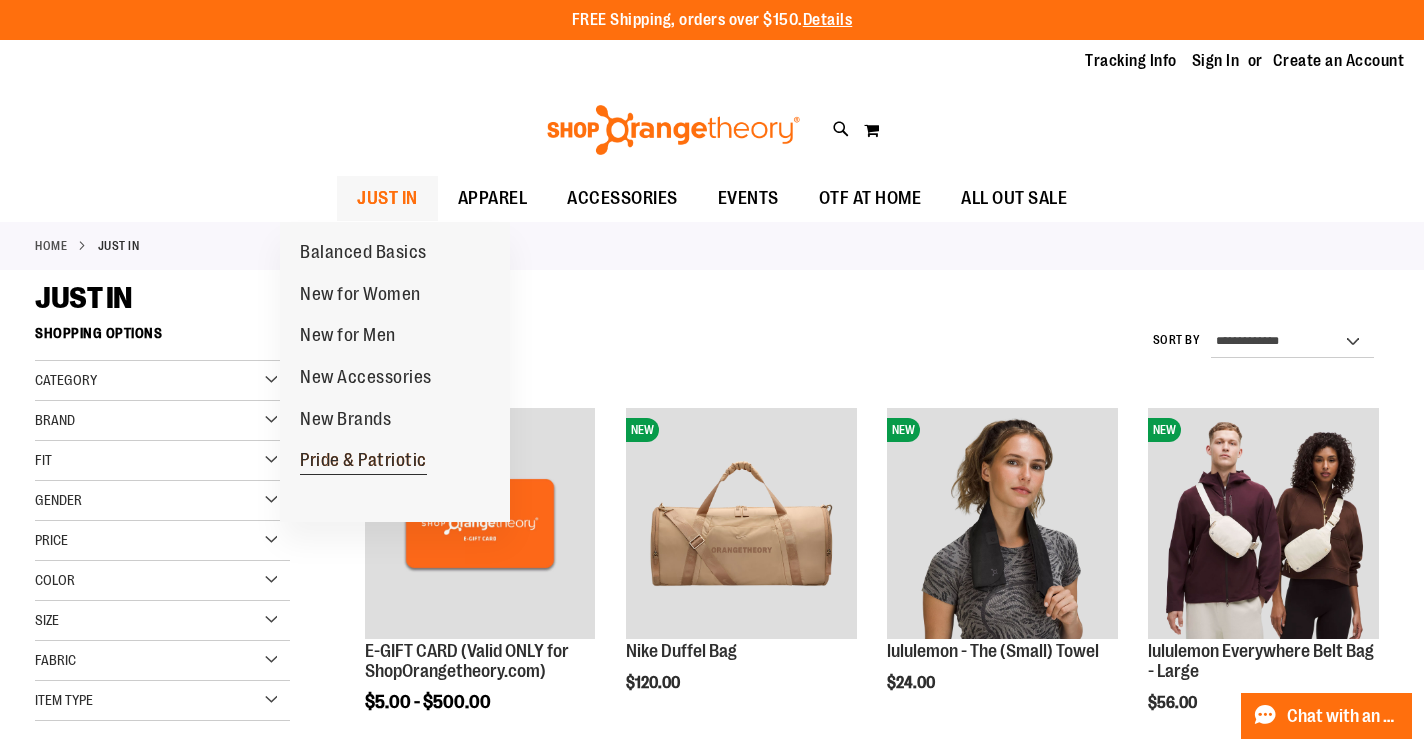 click on "Pride & Patriotic" at bounding box center (363, 462) 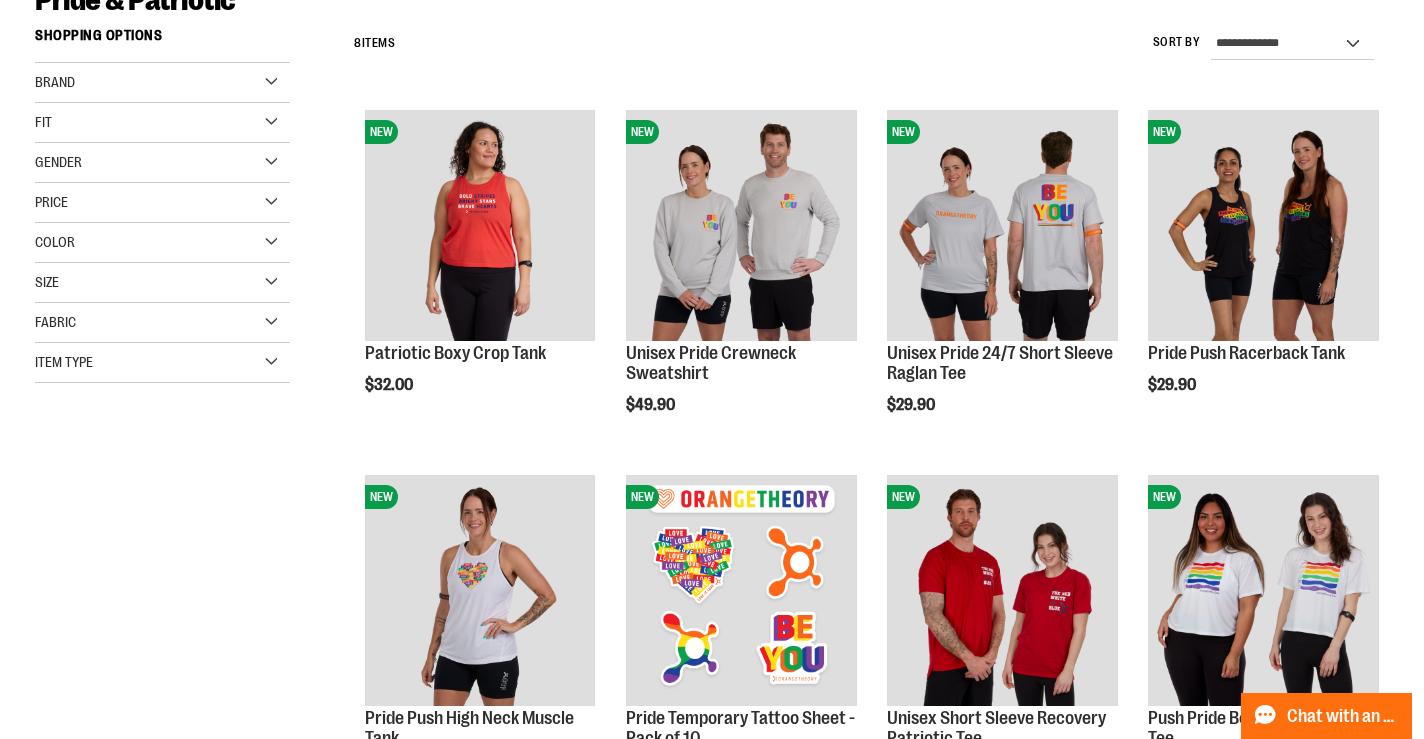 scroll, scrollTop: 0, scrollLeft: 0, axis: both 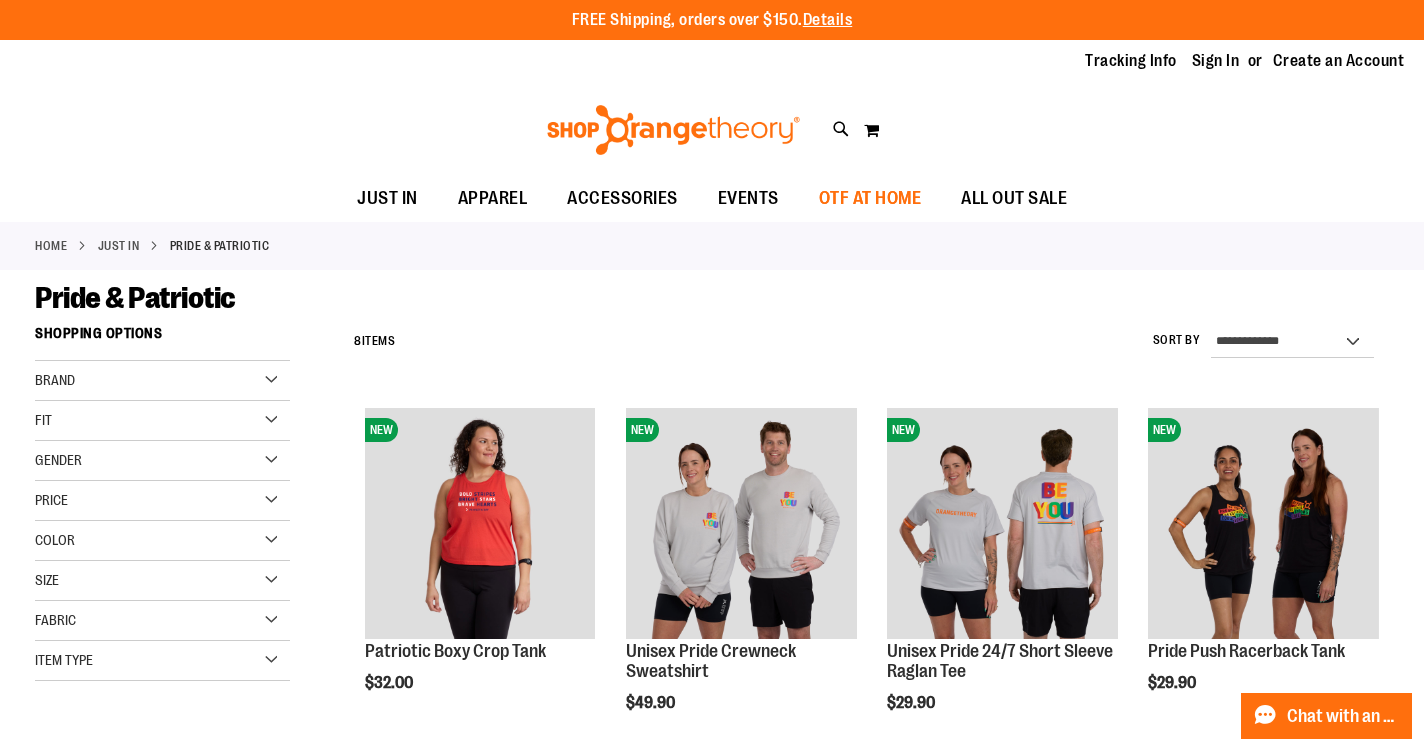click on "OTF AT HOME" at bounding box center [870, 198] 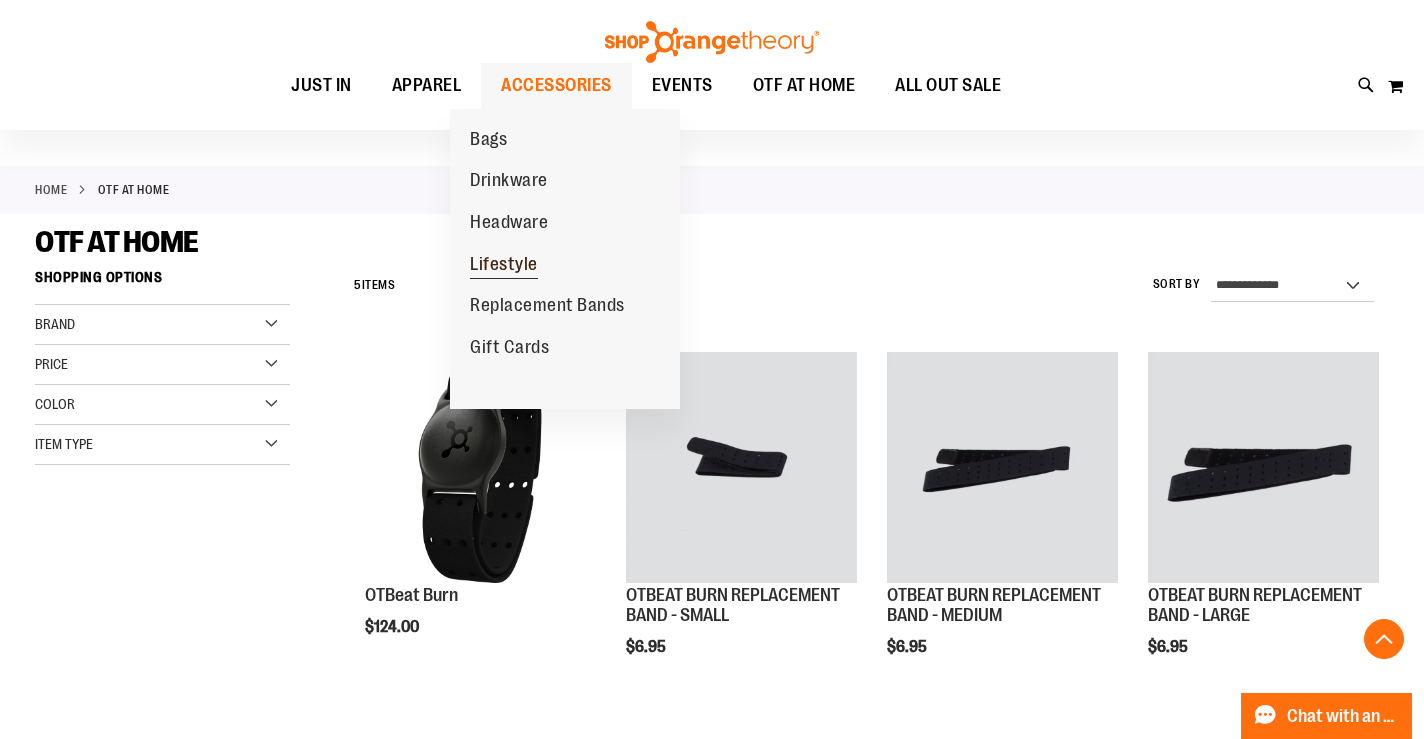 scroll, scrollTop: 0, scrollLeft: 0, axis: both 